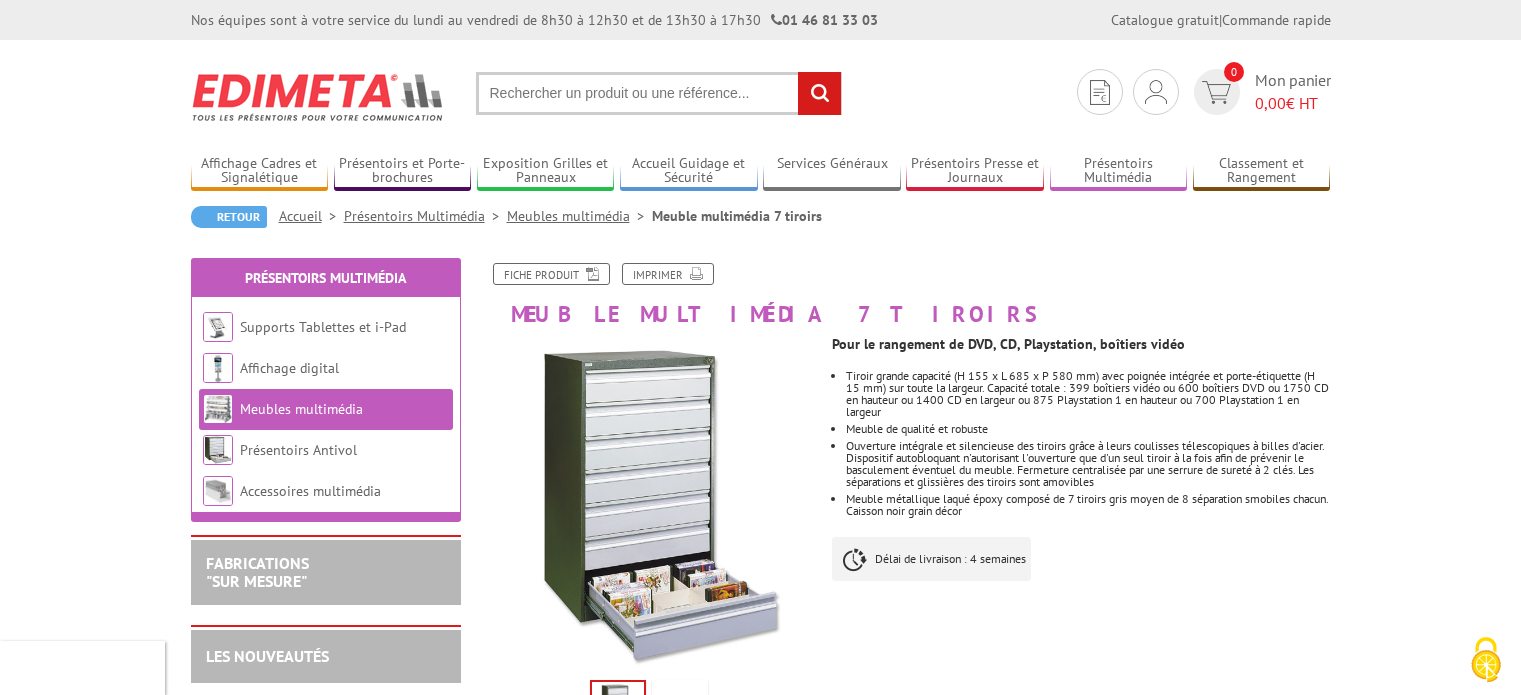 scroll, scrollTop: 100, scrollLeft: 0, axis: vertical 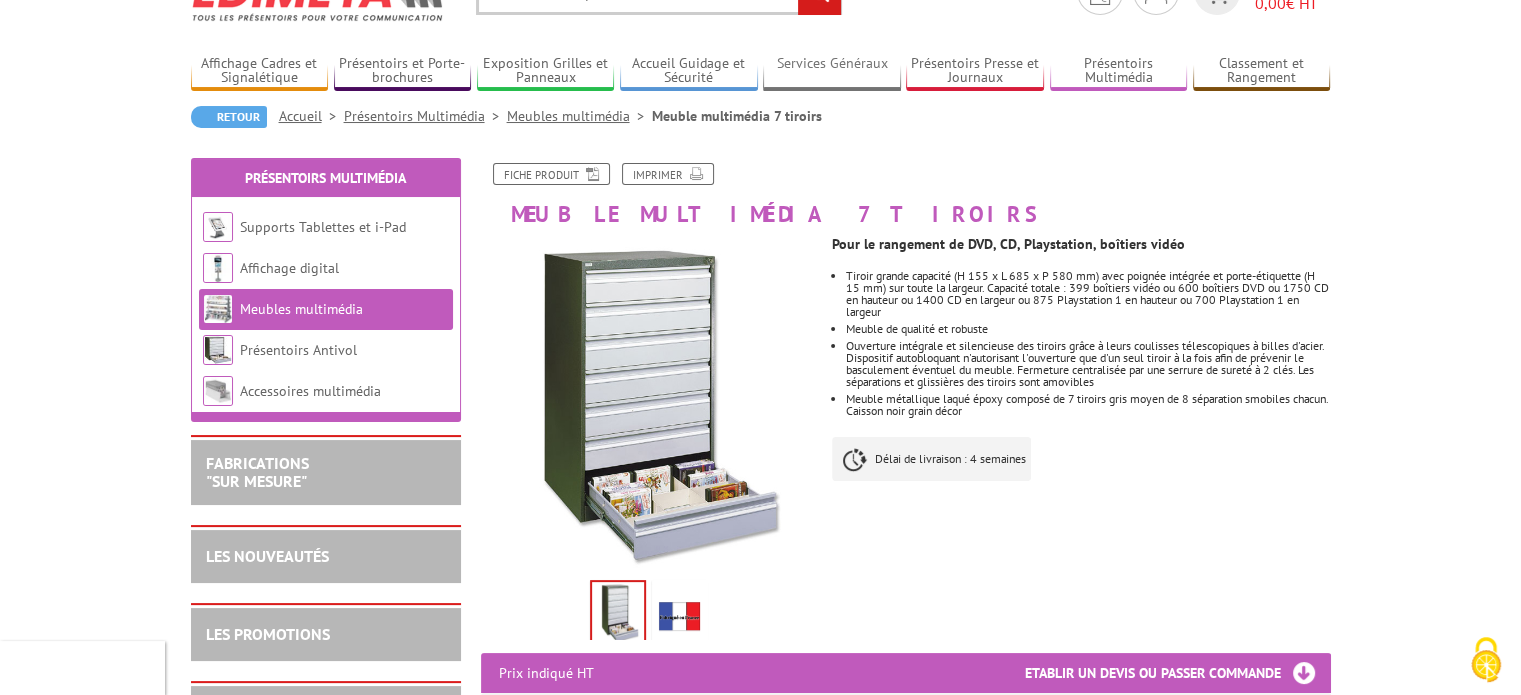 click on "Nos équipes sont à votre service du lundi au vendredi de 8h30 à 12h30 et de 13h30 à 17h30    01 46 81 33 03
Catalogue gratuit  |
Commande rapide
Je me connecte
Nouveau client ? Inscrivez-vous
0
Mon panier
0,00
€ HT
rechercher" at bounding box center [760, 1632] 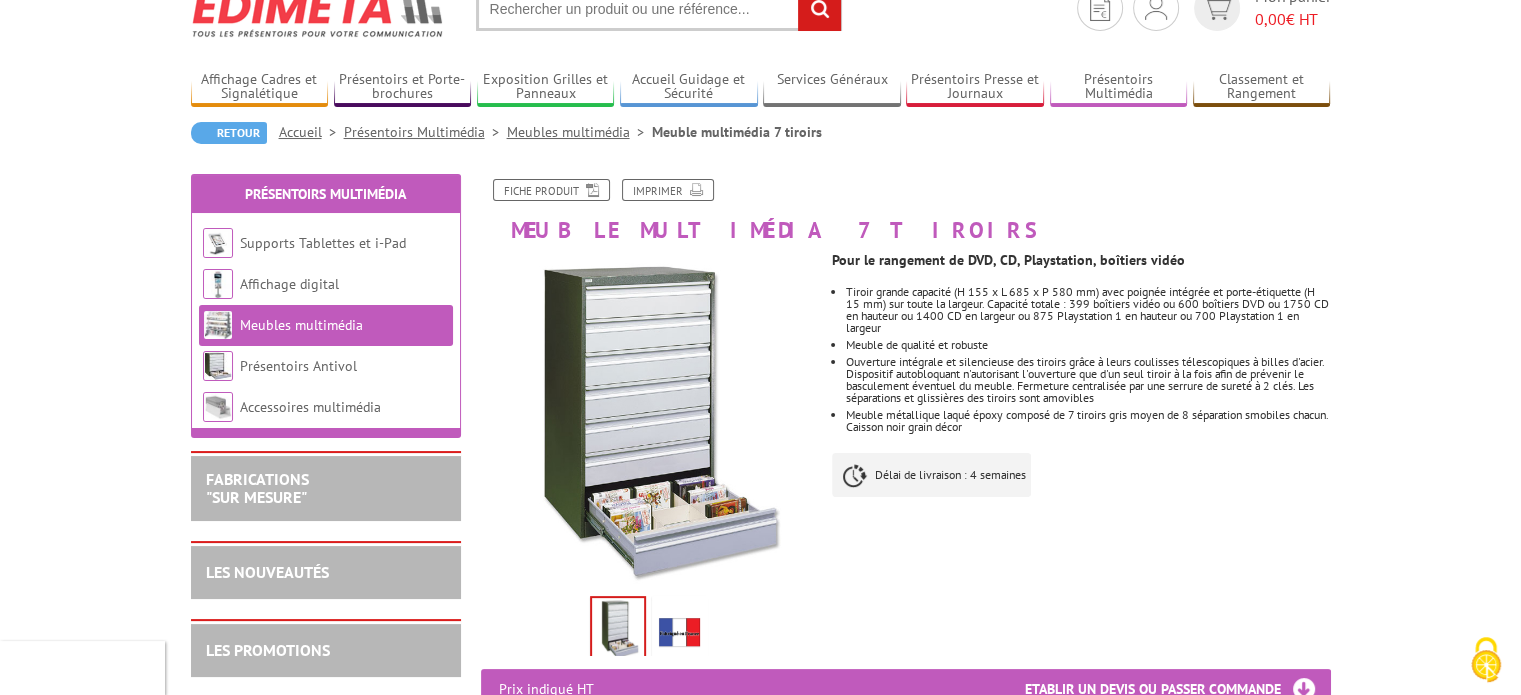 scroll, scrollTop: 0, scrollLeft: 0, axis: both 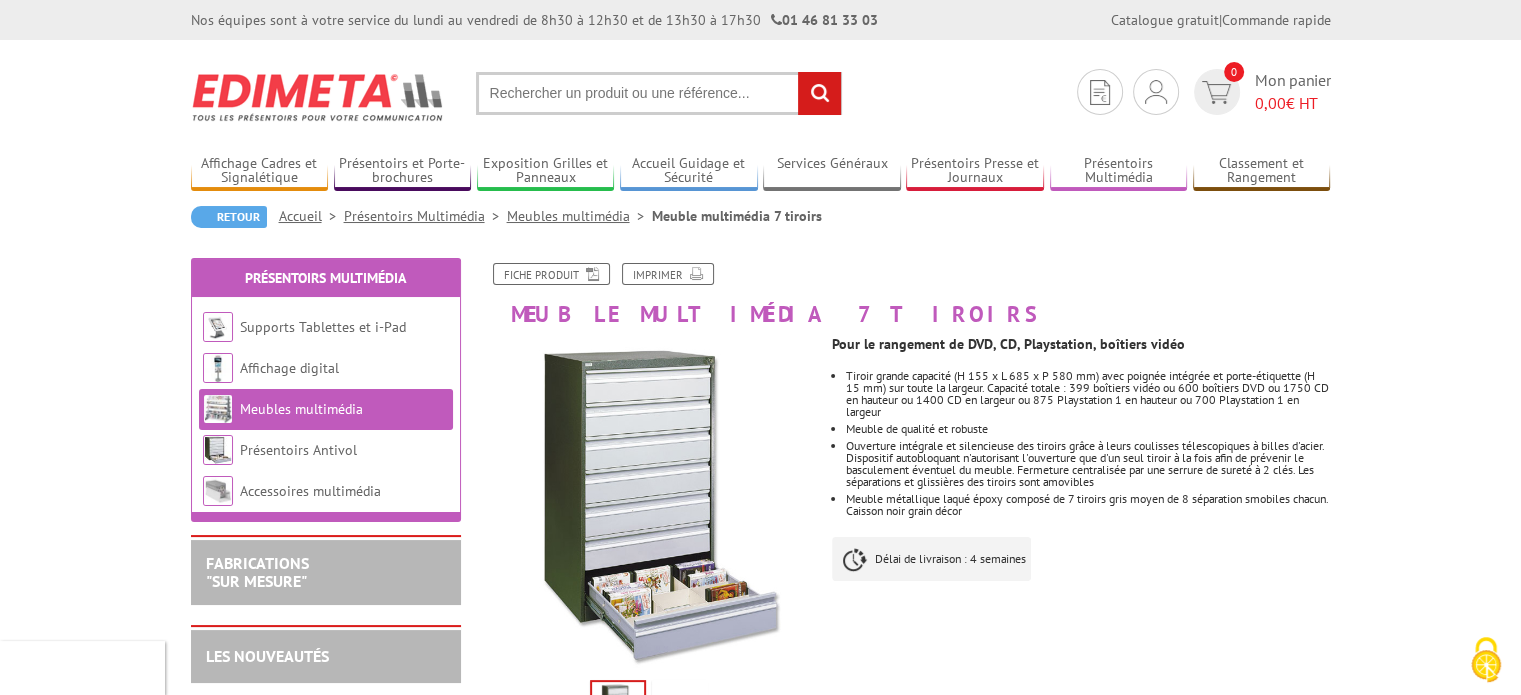 click on "Accueil" at bounding box center [311, 216] 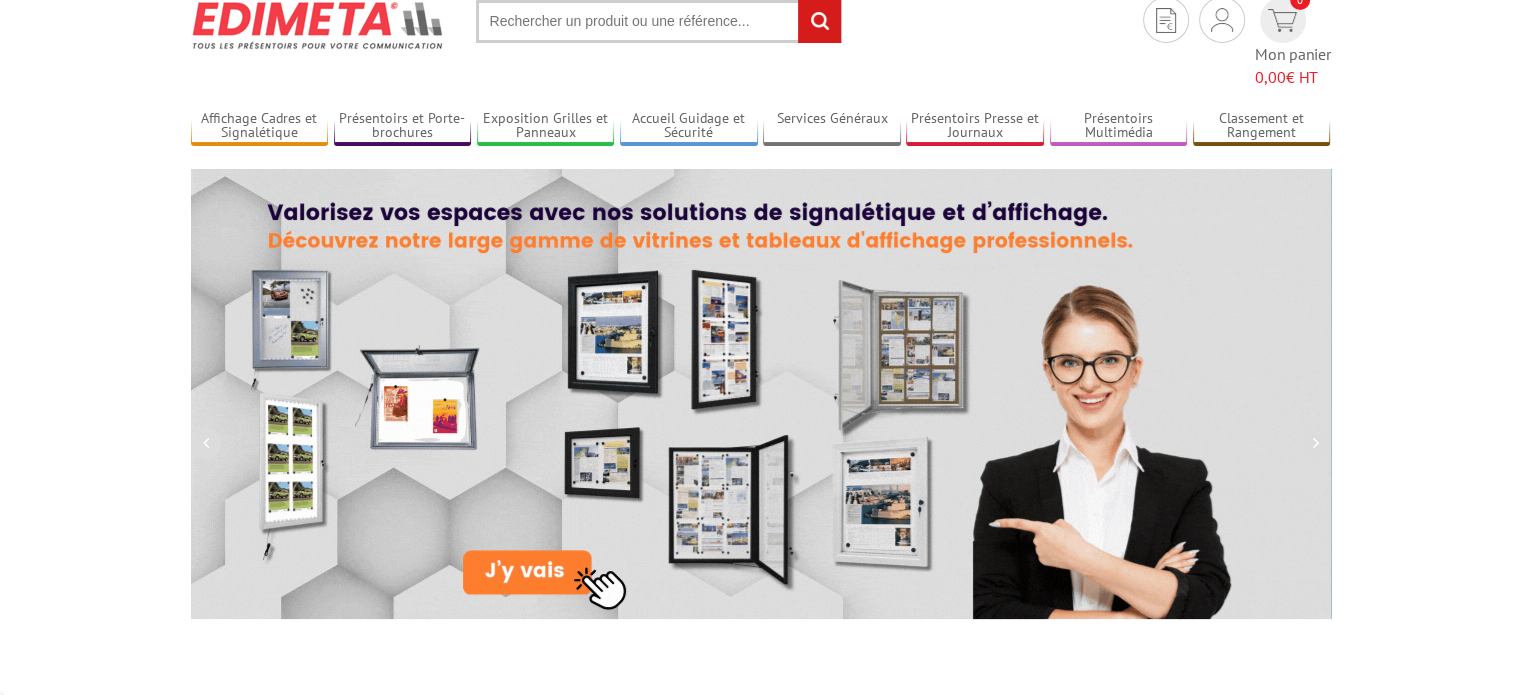 scroll, scrollTop: 0, scrollLeft: 0, axis: both 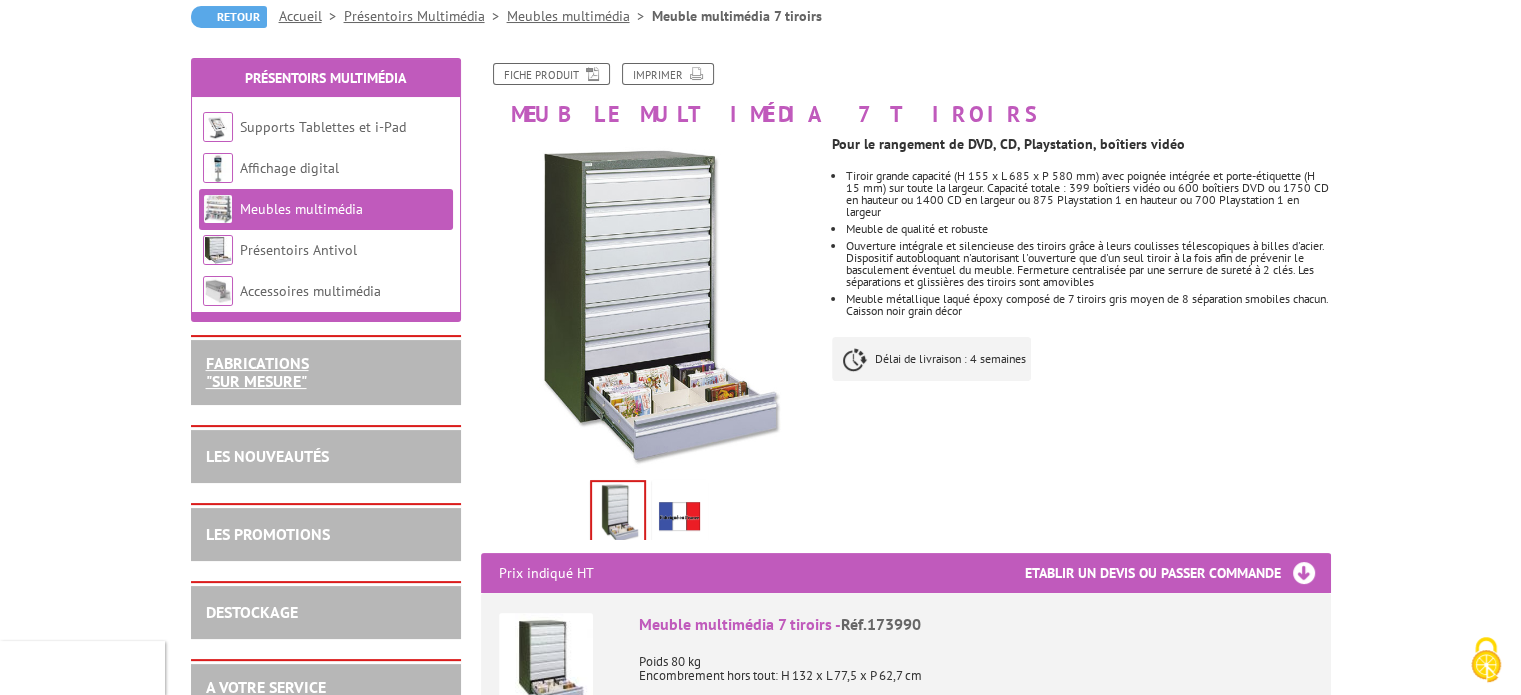 click on "FABRICATIONS  "Sur Mesure"" at bounding box center [257, 372] 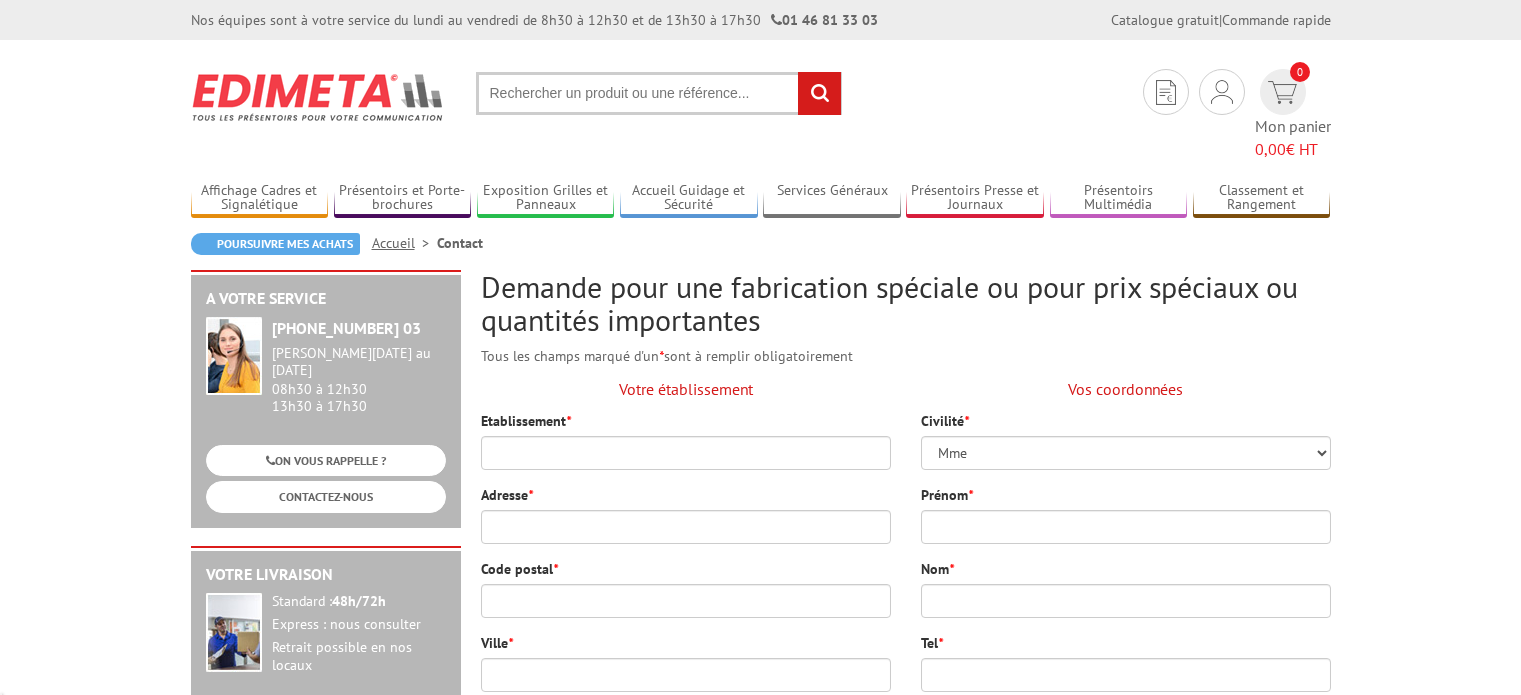 scroll, scrollTop: 0, scrollLeft: 0, axis: both 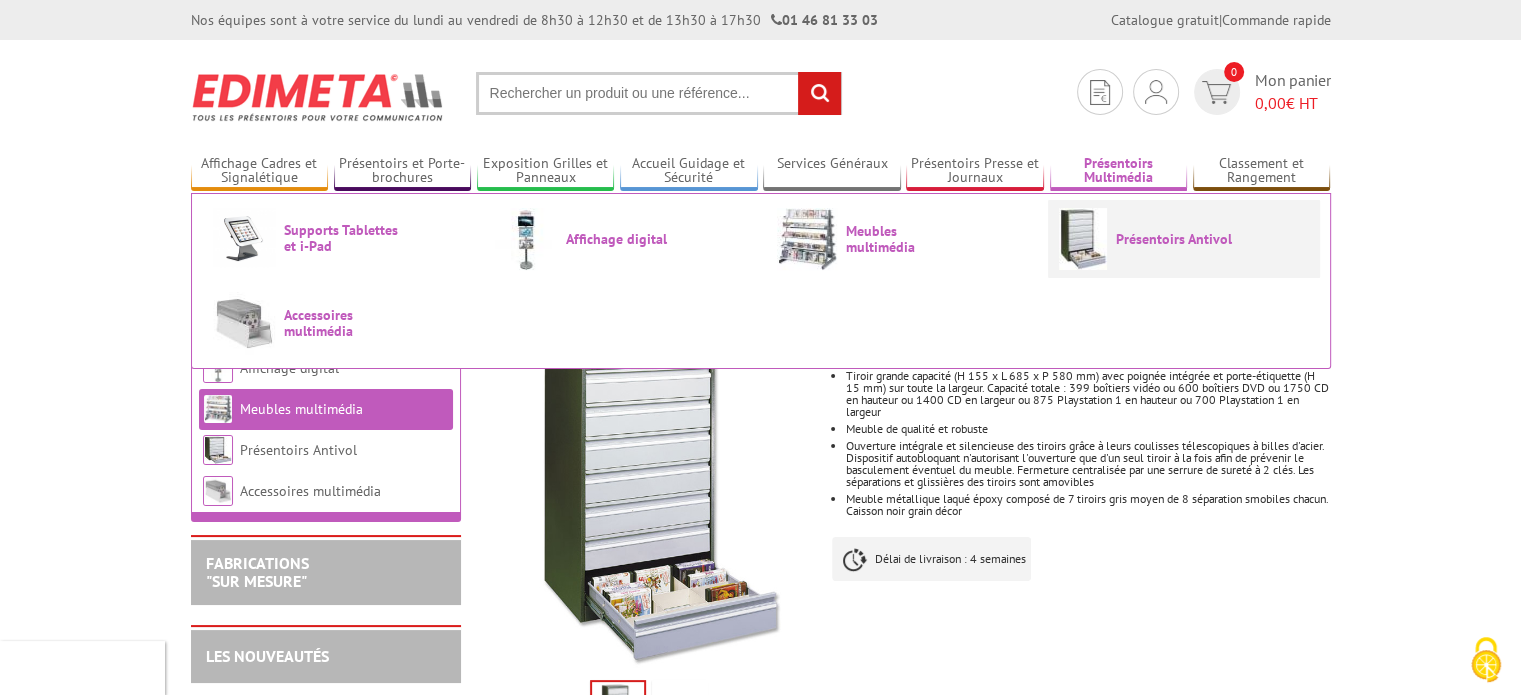 click on "Présentoirs Antivol" at bounding box center (1176, 239) 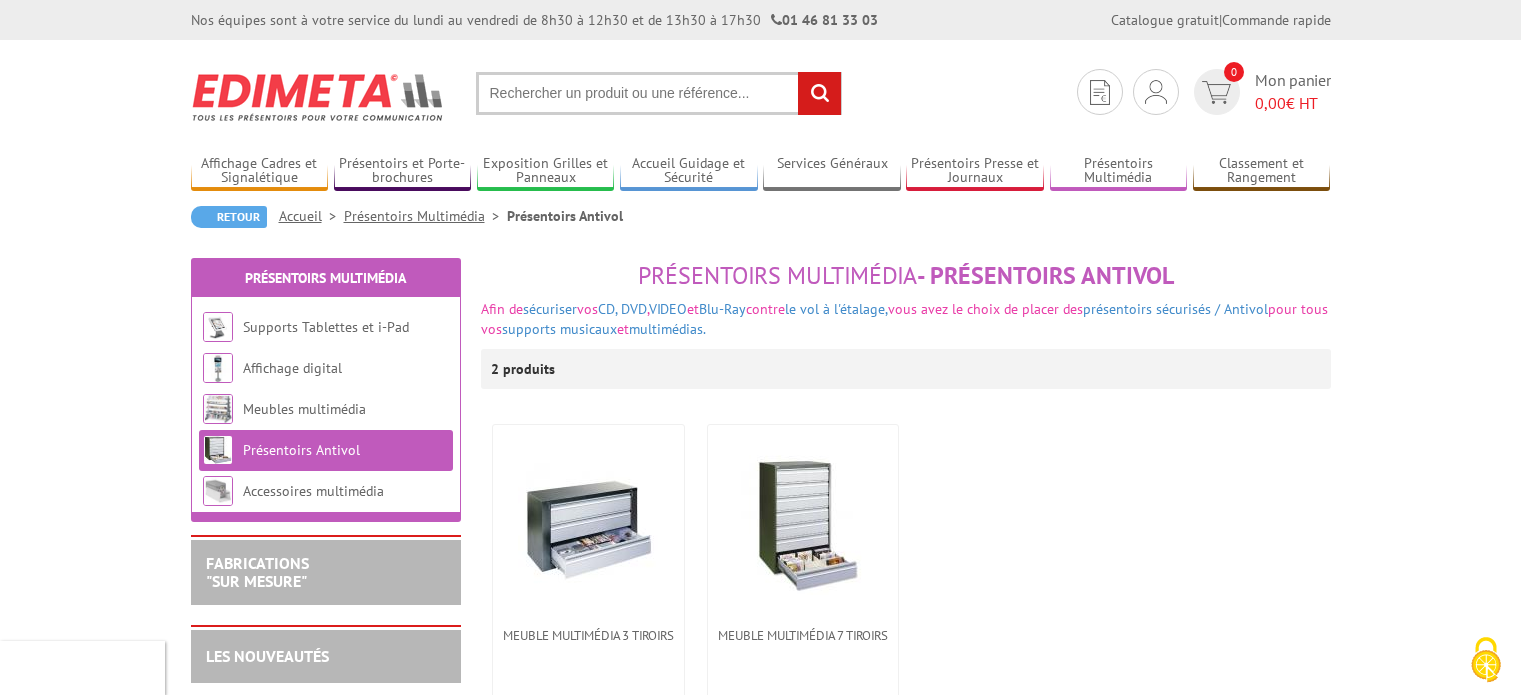 scroll, scrollTop: 0, scrollLeft: 0, axis: both 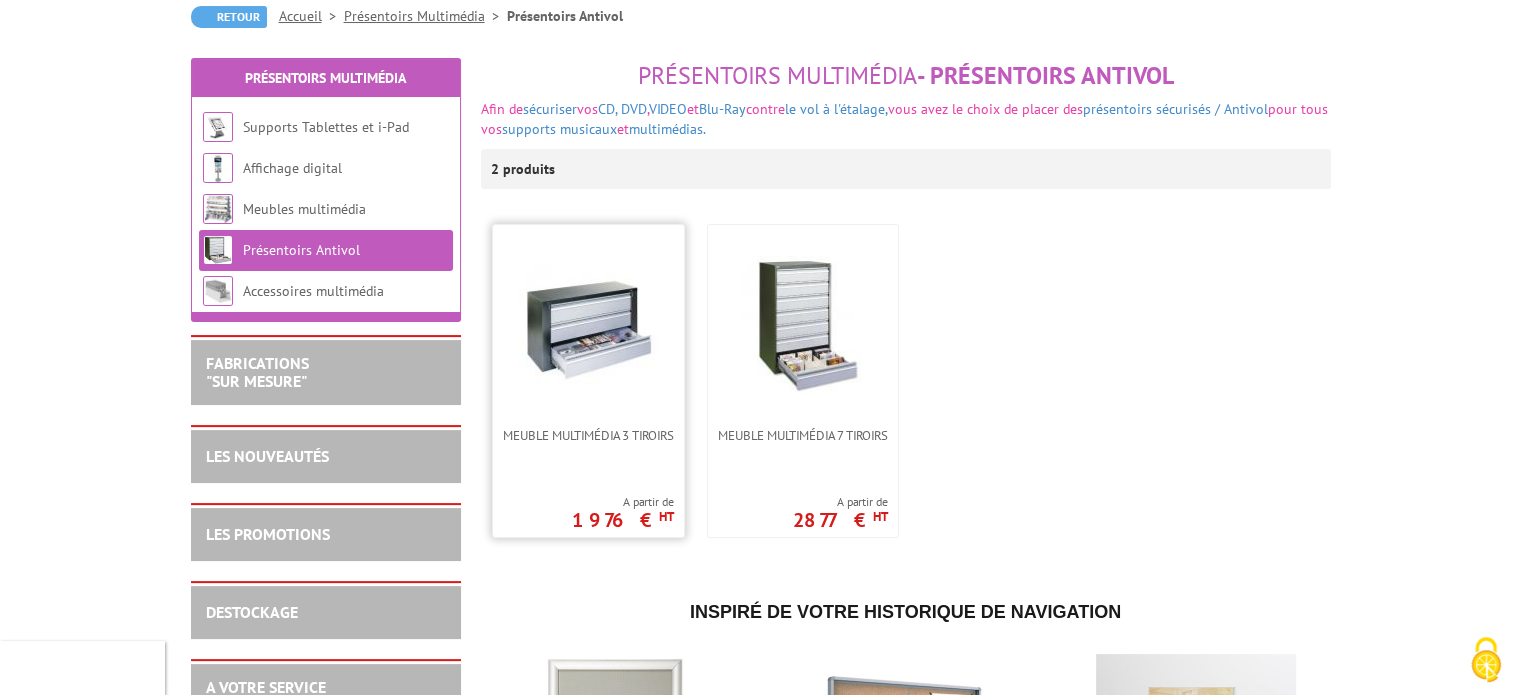 click at bounding box center (588, 325) 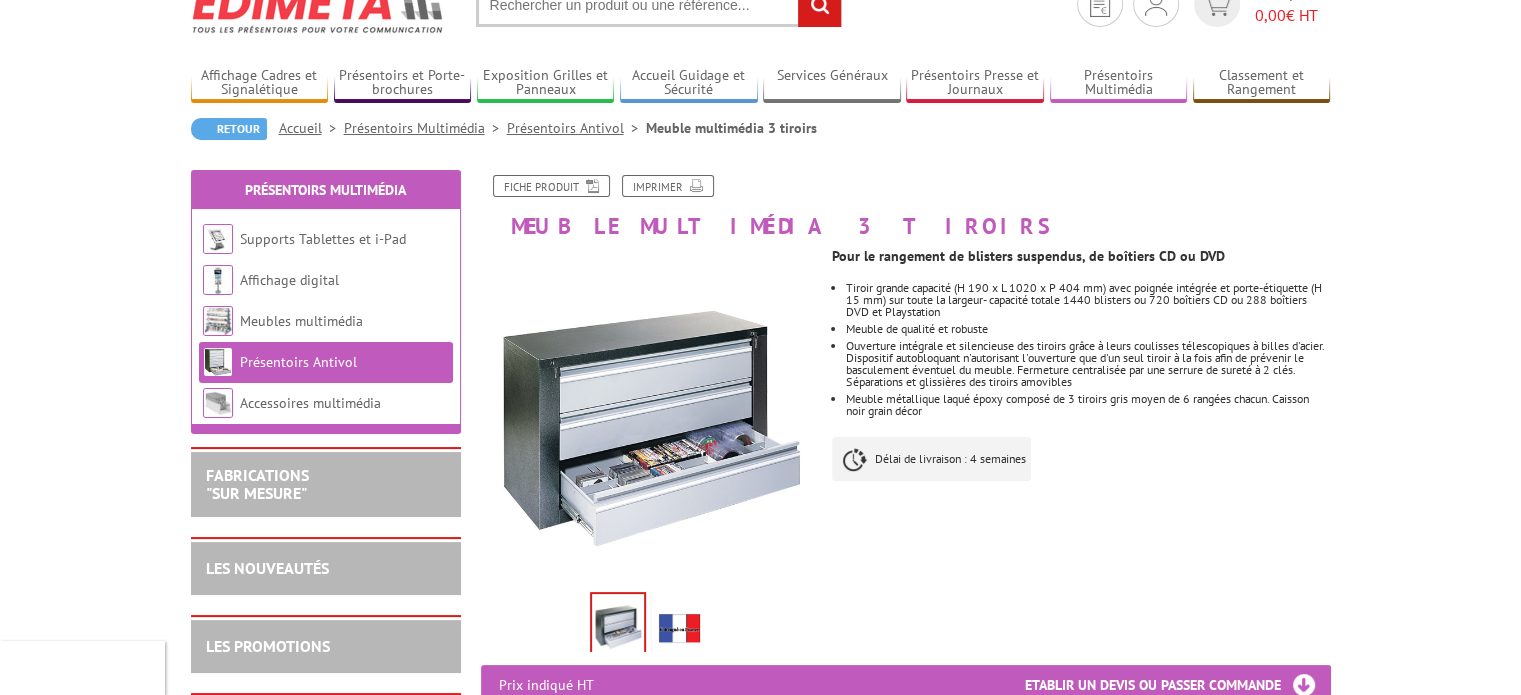 scroll, scrollTop: 100, scrollLeft: 0, axis: vertical 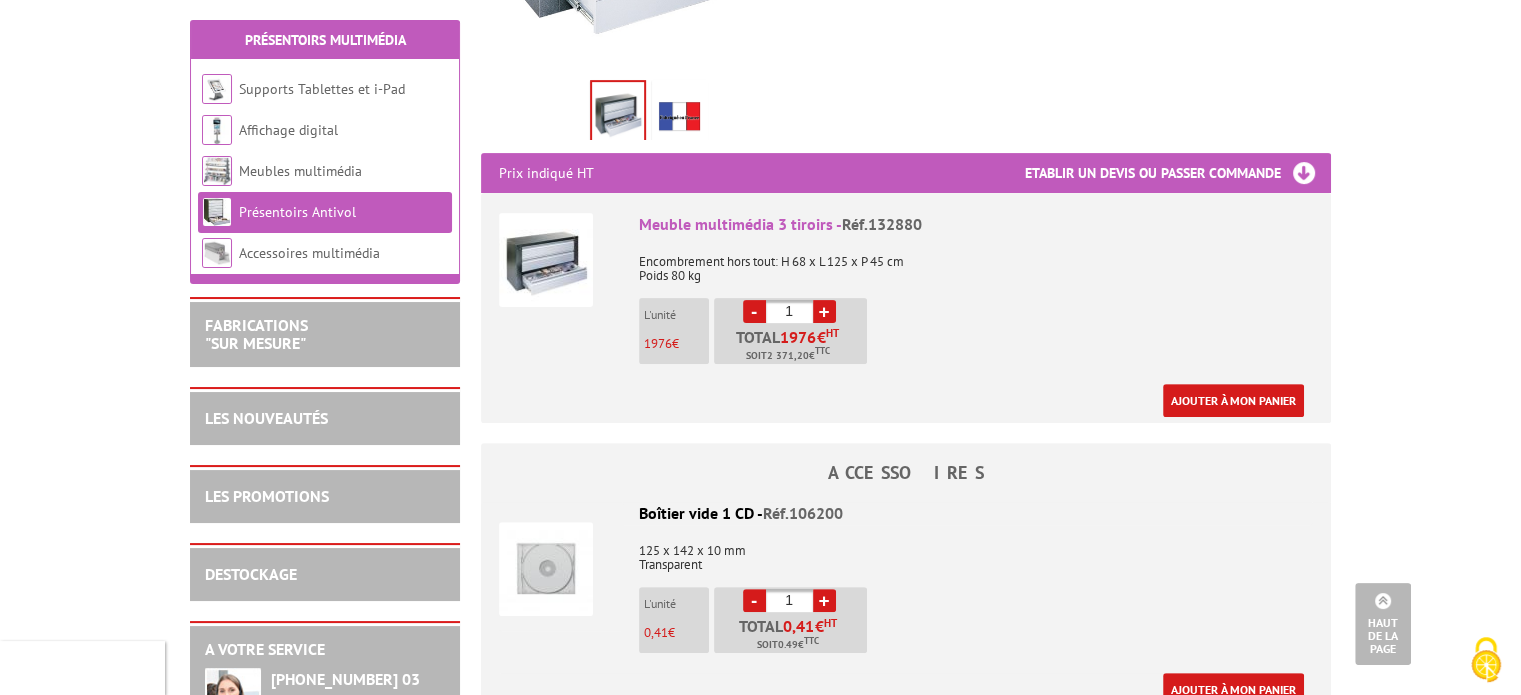 click on "Meuble multimédia 3 tiroirs -  Réf.132880" at bounding box center [976, 224] 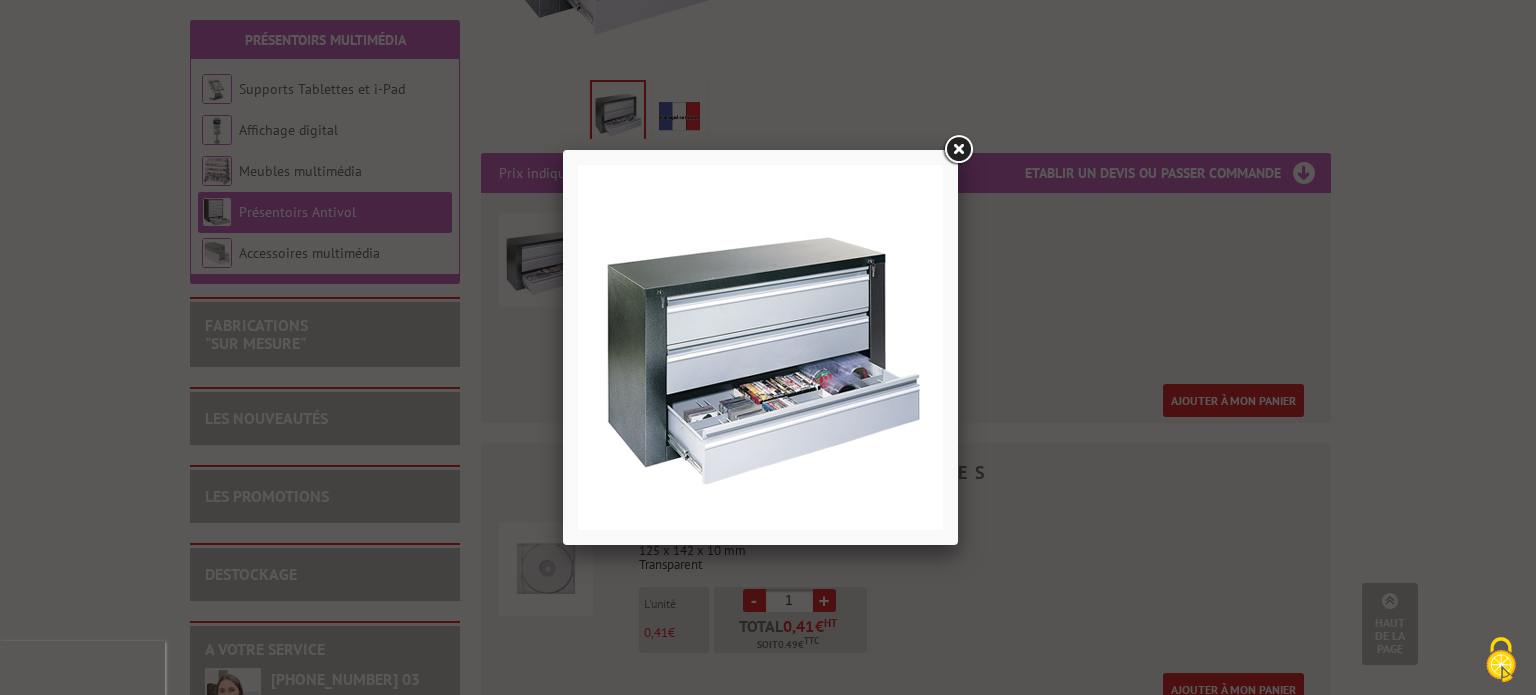 click at bounding box center (958, 150) 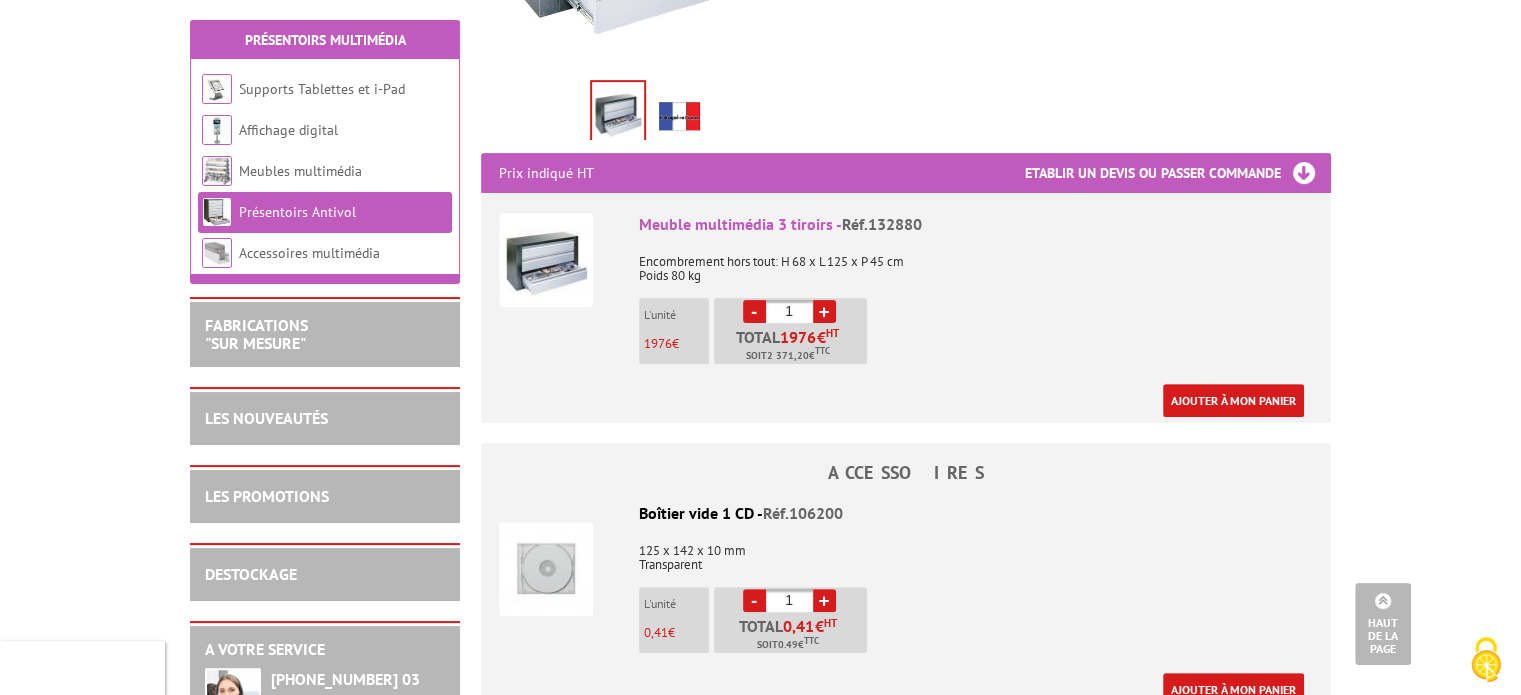 click at bounding box center [546, 260] 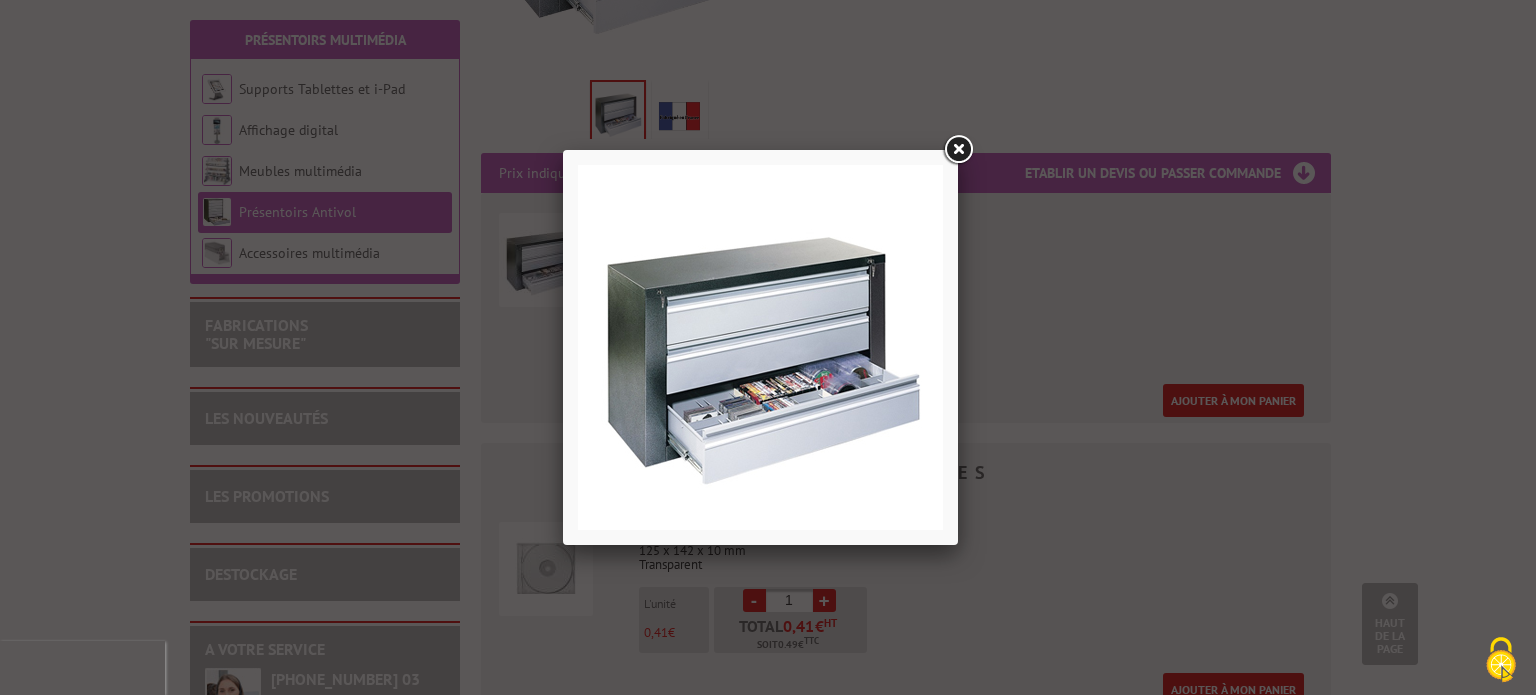 click at bounding box center (958, 150) 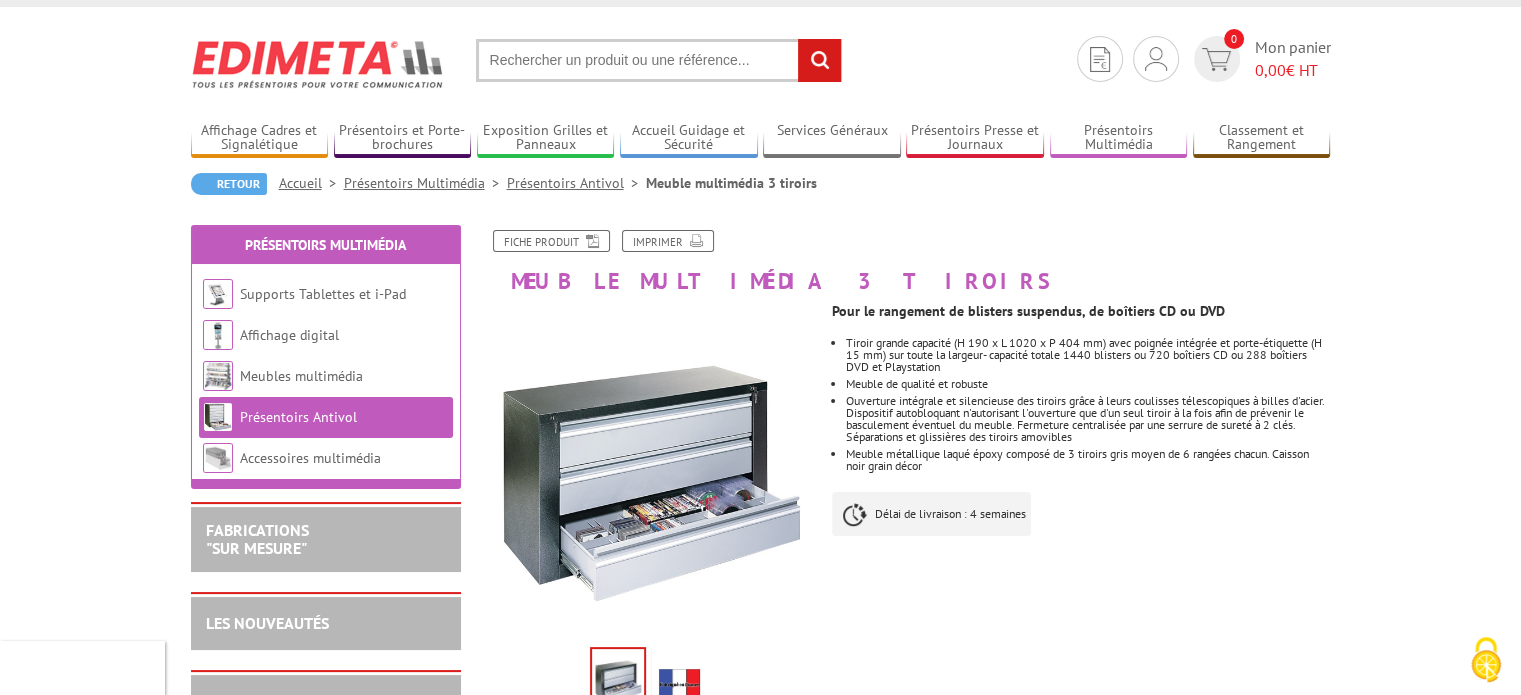 scroll, scrollTop: 0, scrollLeft: 0, axis: both 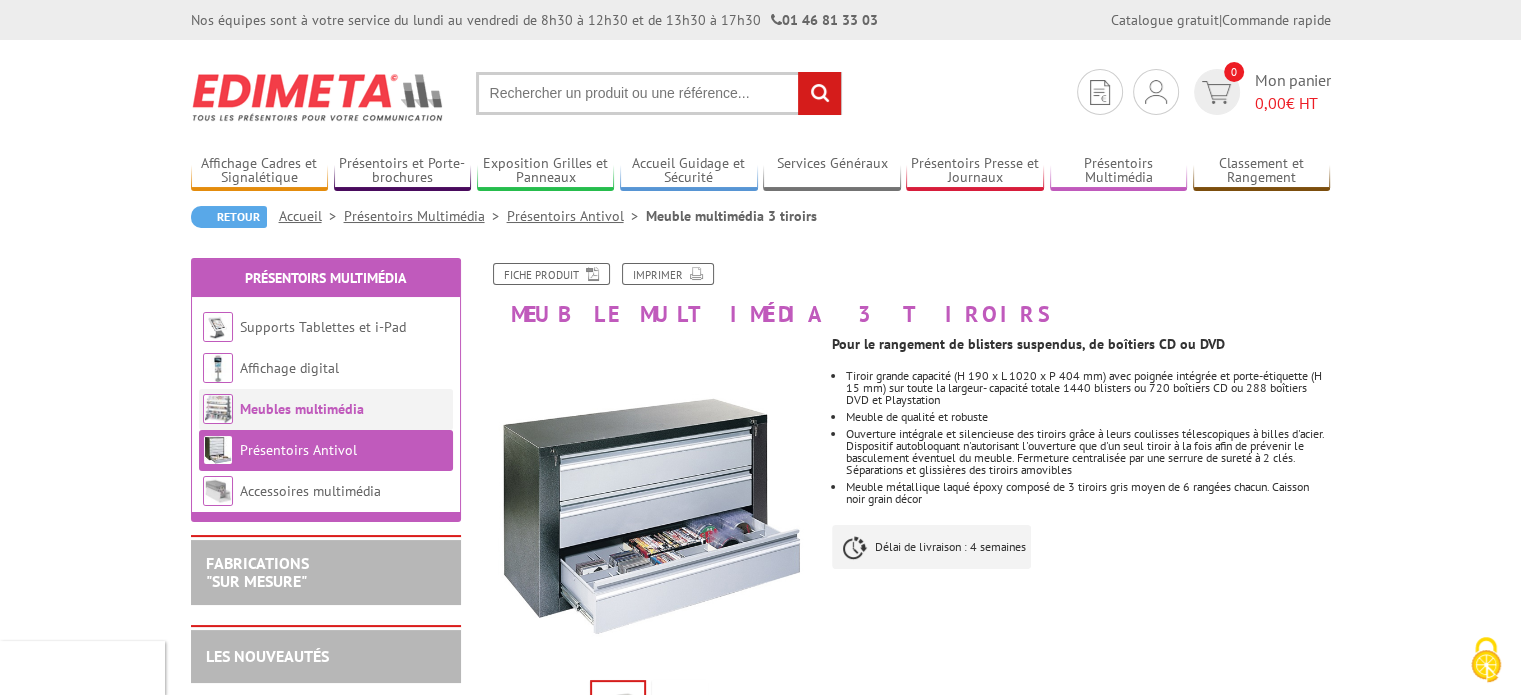 click on "Meubles multimédia" at bounding box center [302, 409] 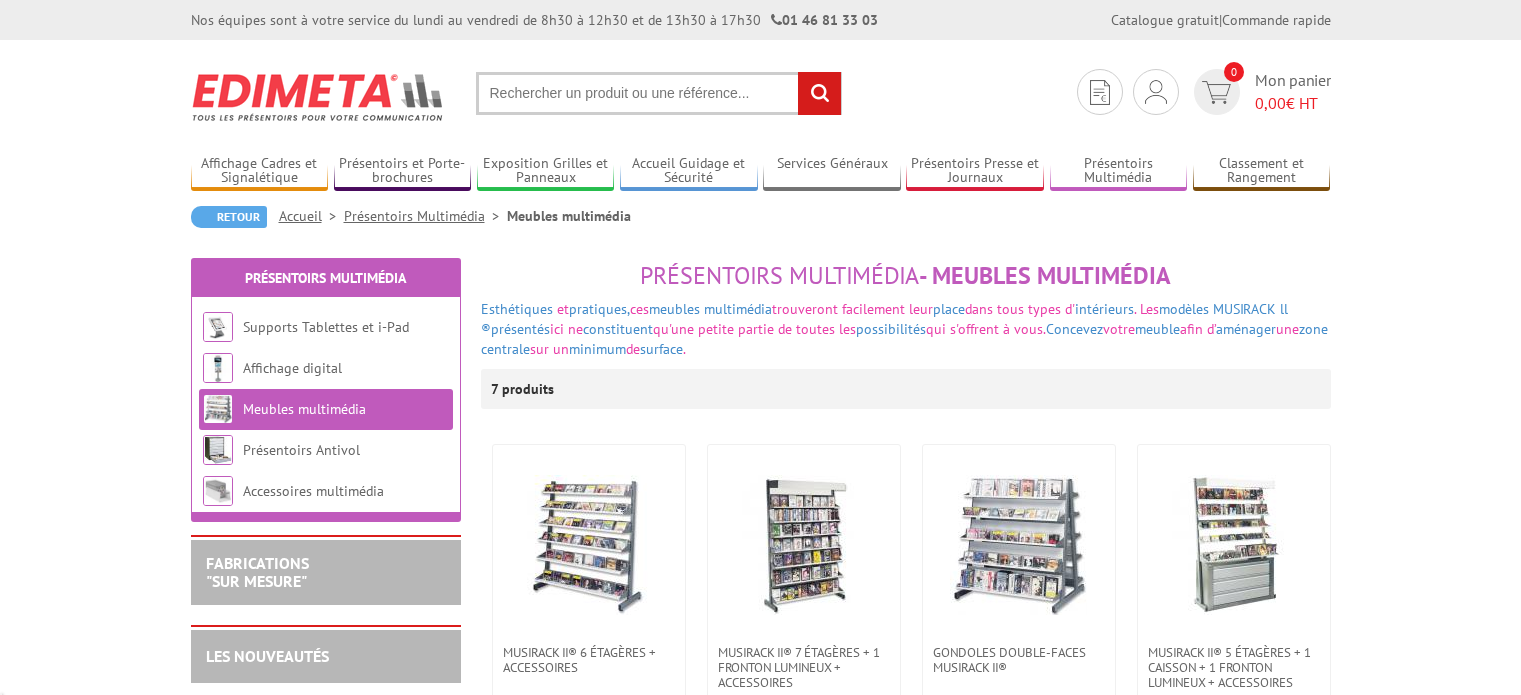 scroll, scrollTop: 0, scrollLeft: 0, axis: both 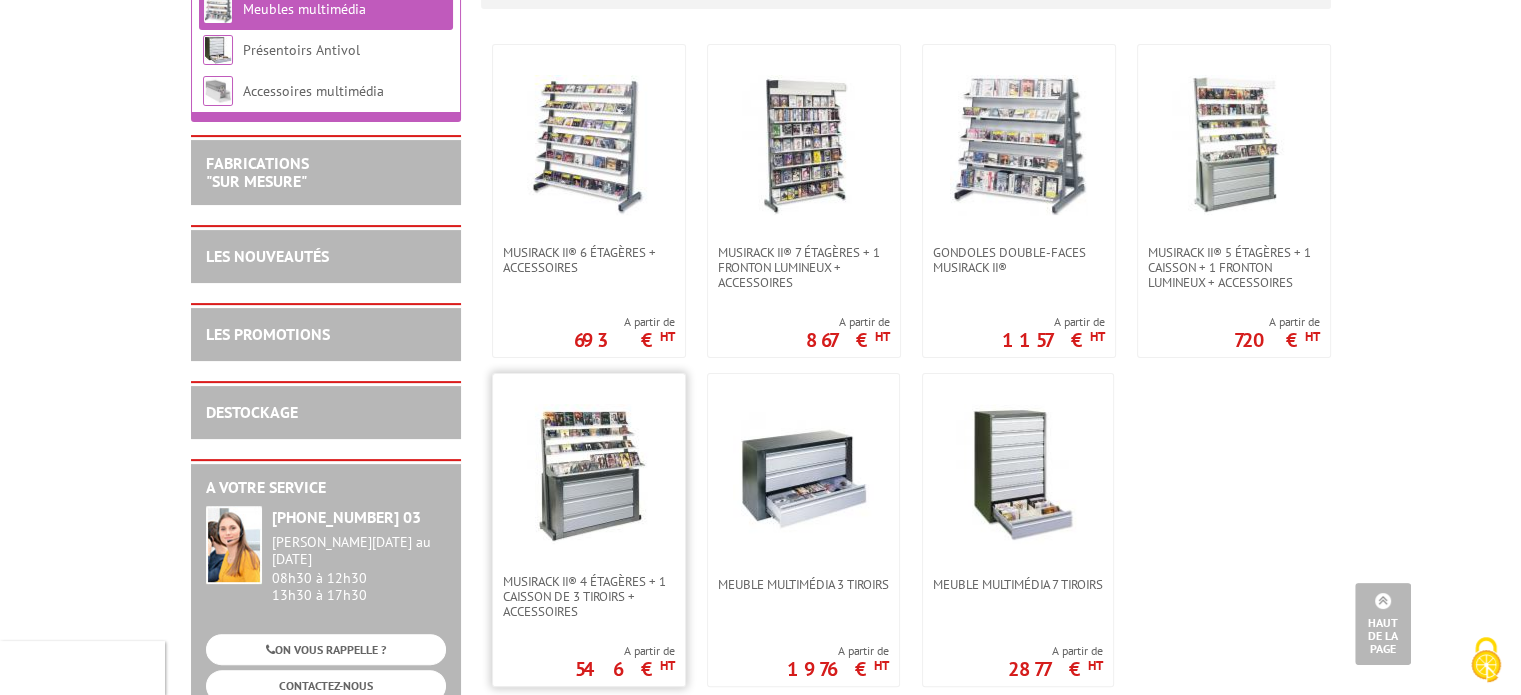 click at bounding box center (589, 474) 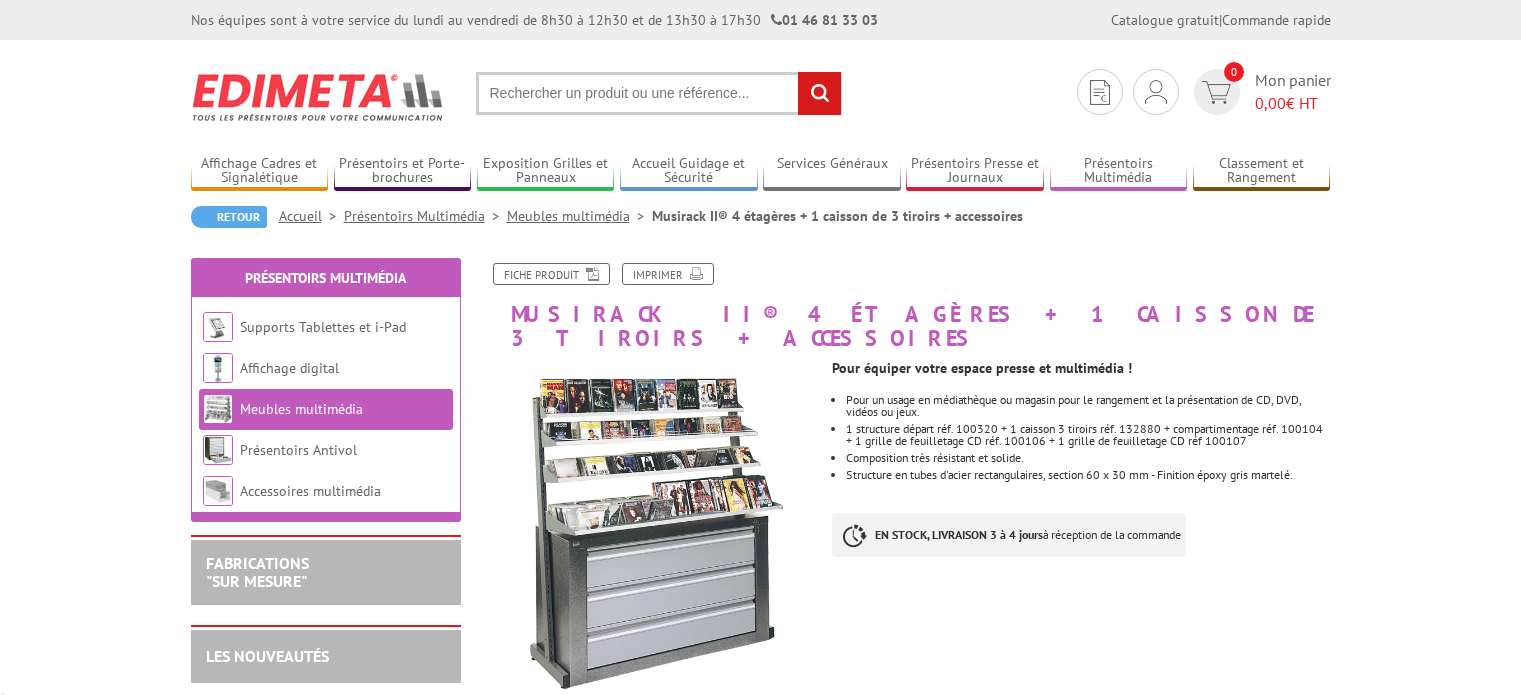 scroll, scrollTop: 0, scrollLeft: 0, axis: both 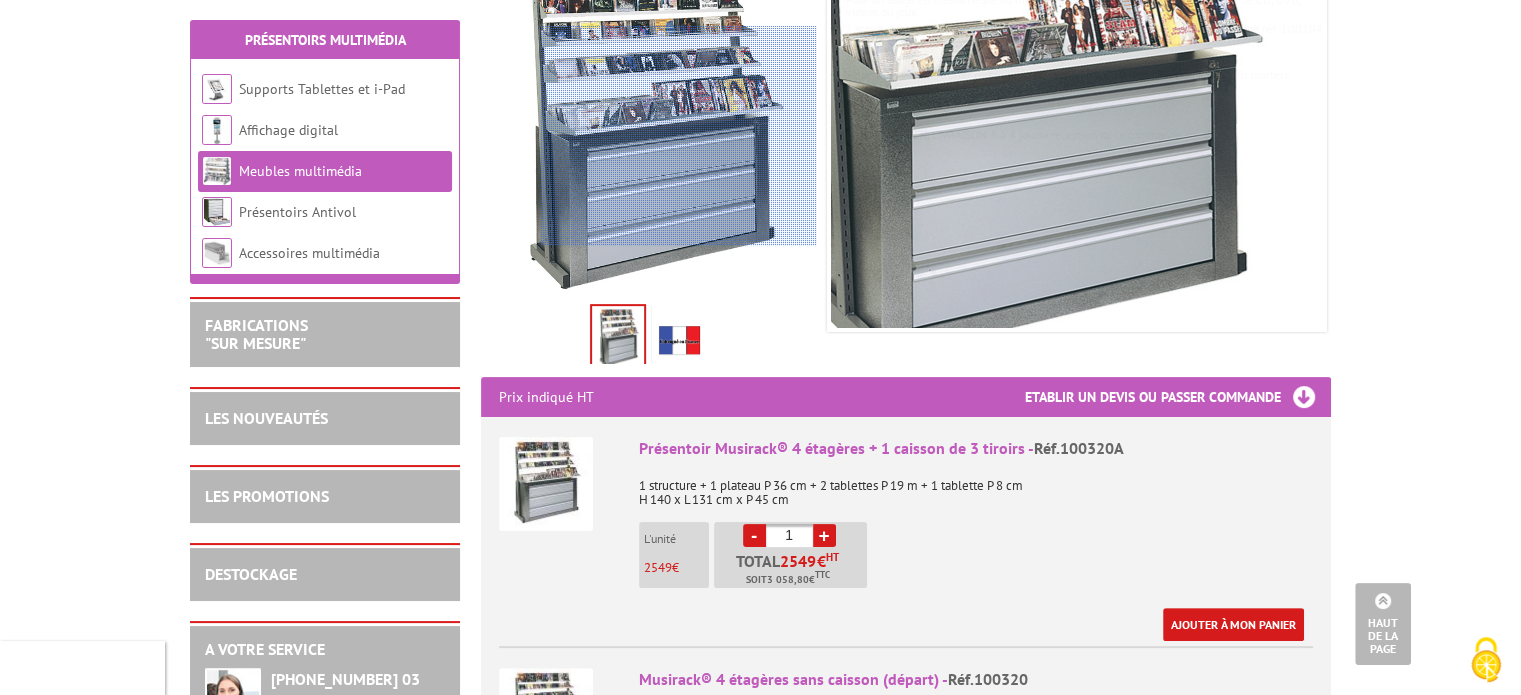 click at bounding box center (679, 136) 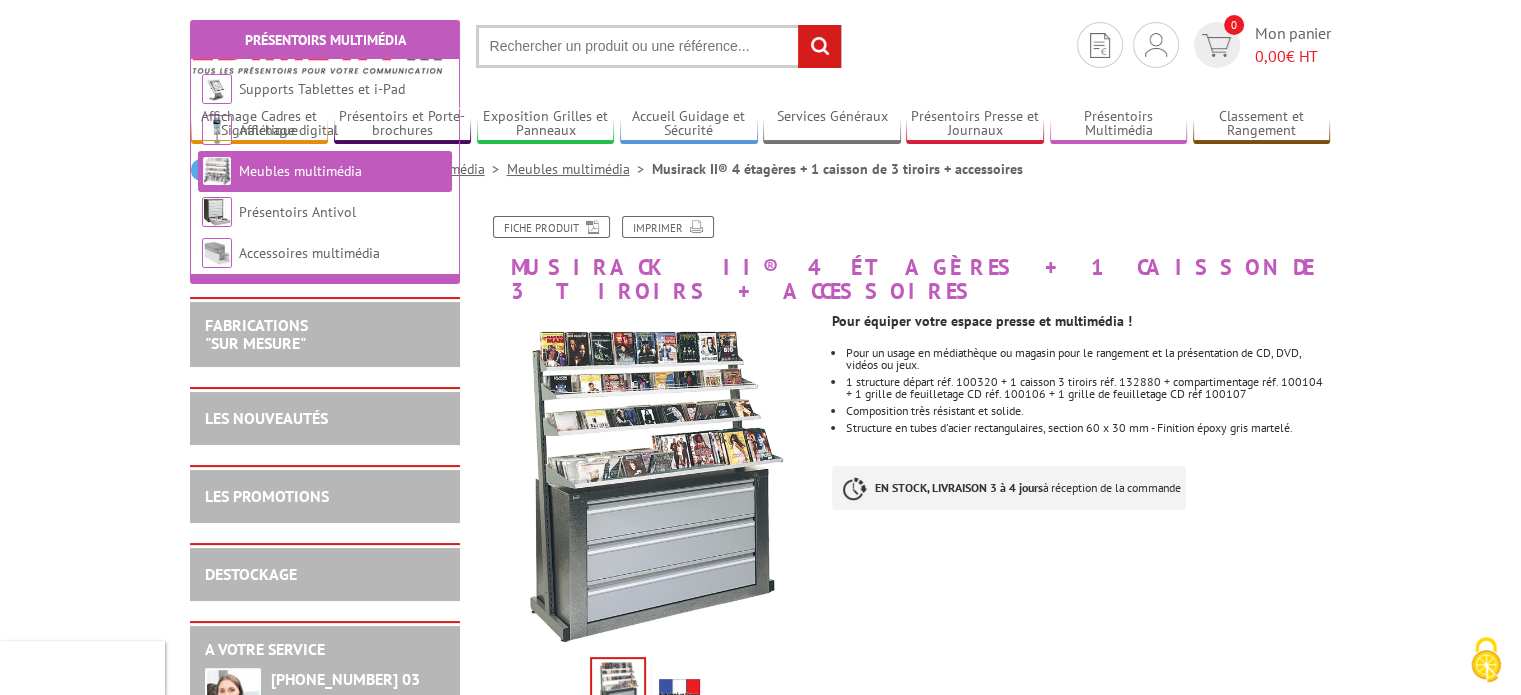 scroll, scrollTop: 0, scrollLeft: 0, axis: both 